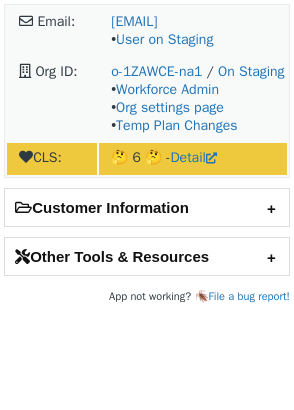 scroll, scrollTop: 0, scrollLeft: 0, axis: both 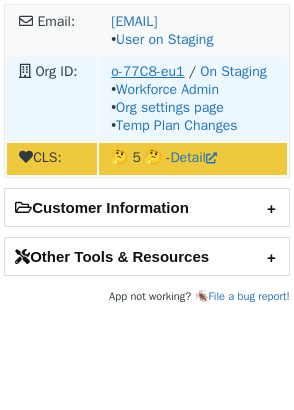 click on "o-77C8-eu1" at bounding box center (147, 71) 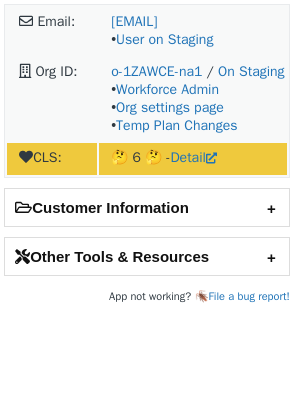 scroll, scrollTop: 0, scrollLeft: 0, axis: both 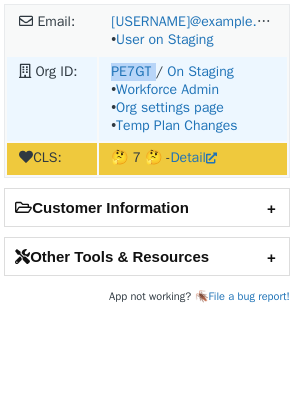 drag, startPoint x: 104, startPoint y: 68, endPoint x: 158, endPoint y: 69, distance: 54.00926 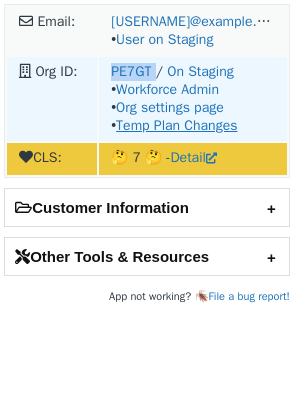 copy on "PE7GT" 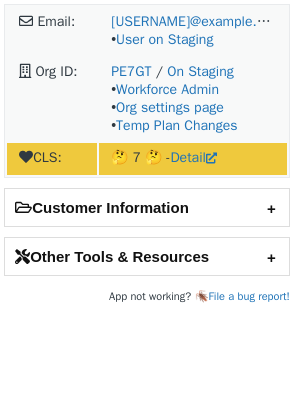 scroll, scrollTop: 0, scrollLeft: 0, axis: both 